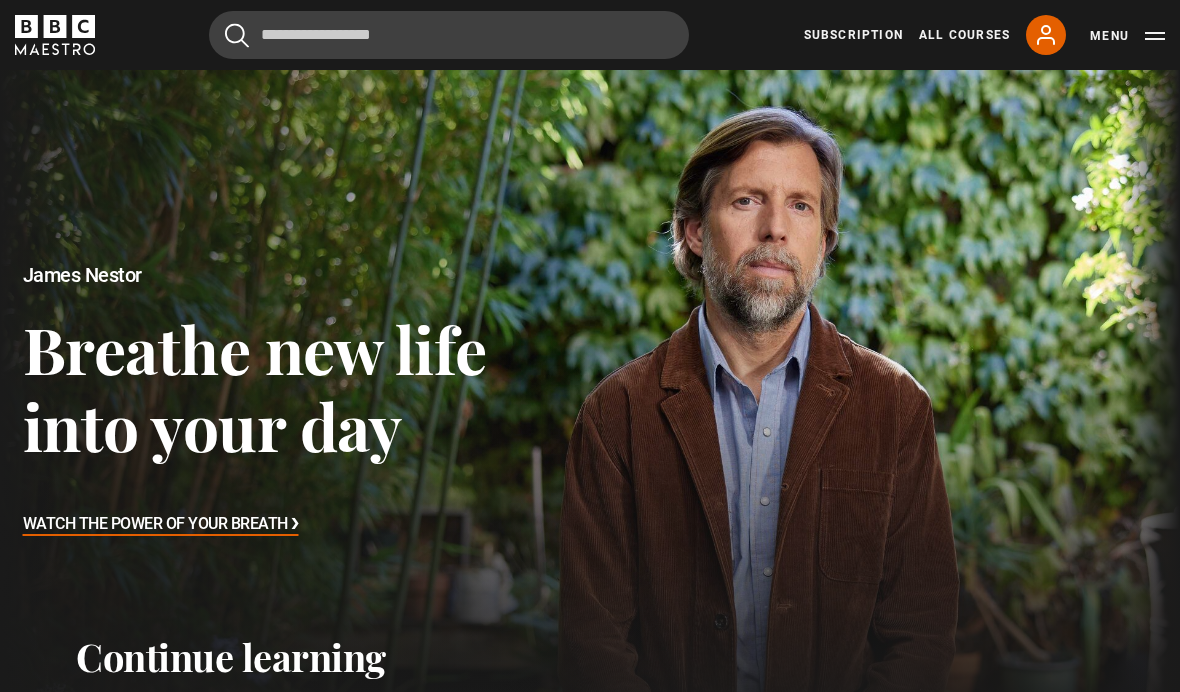 scroll, scrollTop: 0, scrollLeft: 0, axis: both 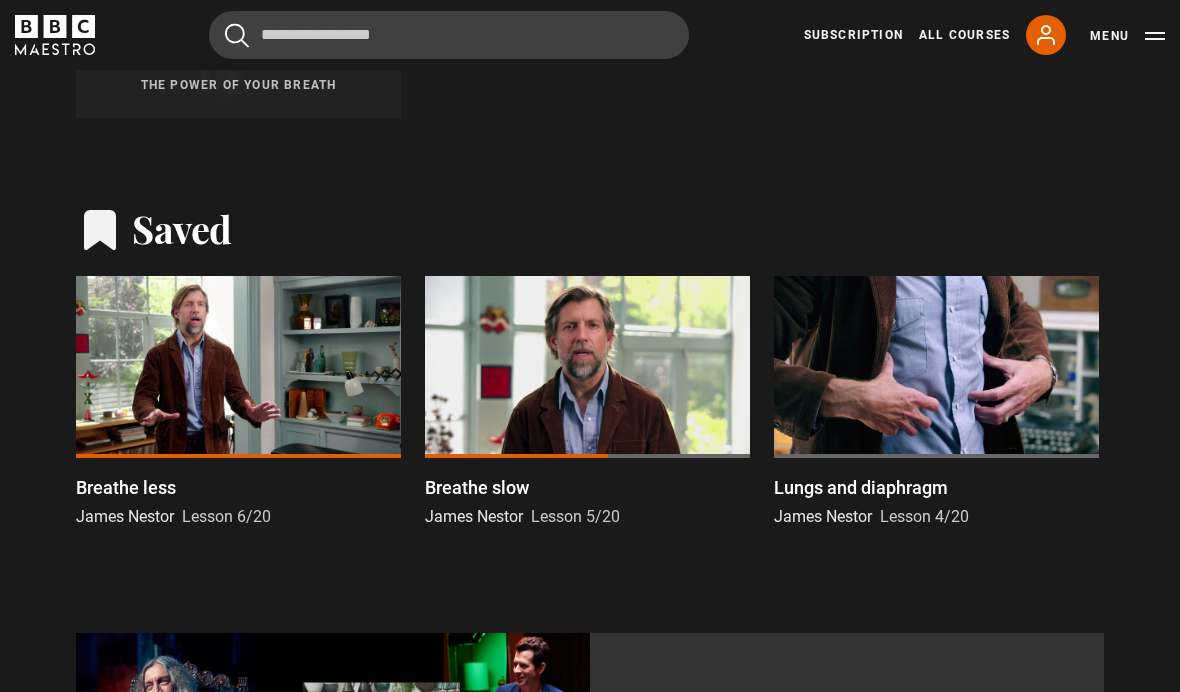 click on "James Nestor
Lesson 5/20" at bounding box center [587, 517] 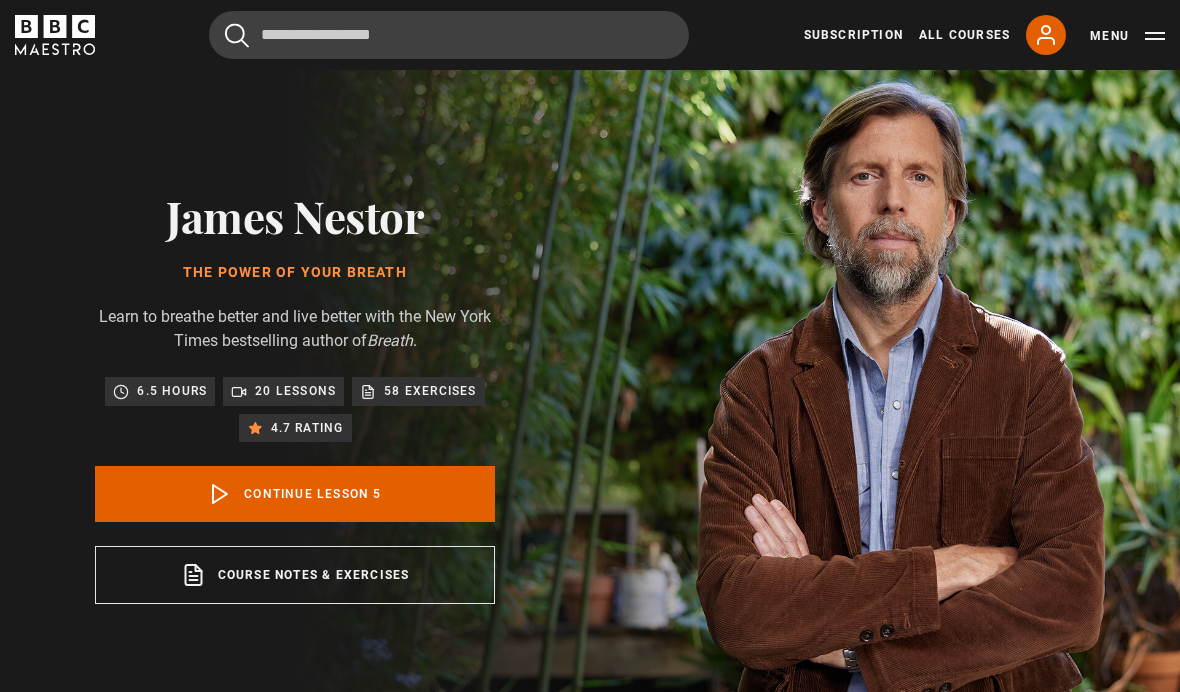 scroll, scrollTop: 784, scrollLeft: 0, axis: vertical 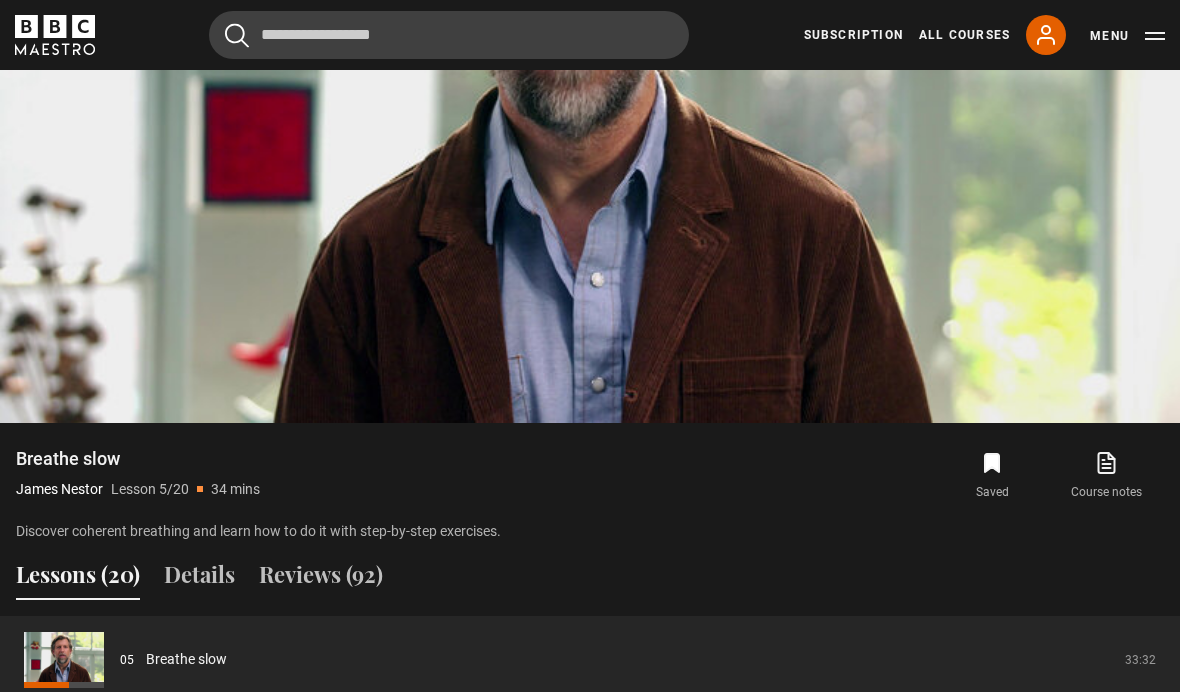 click on "Video Player is loading. Play Lesson Breathe slow 10s Skip Back 10 seconds Pause 10s Skip Forward 10 seconds Loaded :  59.86% Pause Mute Current Time  19:01 - Duration  33:33
James Nestor
Lesson 5
Breathe slow
1x Playback Rate 2x 1.5x 1x , selected 0.5x auto Quality 360p 720p 1080p 2160p Auto , selected Captions captions off , selected English  Captions This is a modal window.
Lesson Completed
Up next
Breathe less
Cancel
Do you want to save this lesson?
Saved
Rewatch" at bounding box center [590, 91] 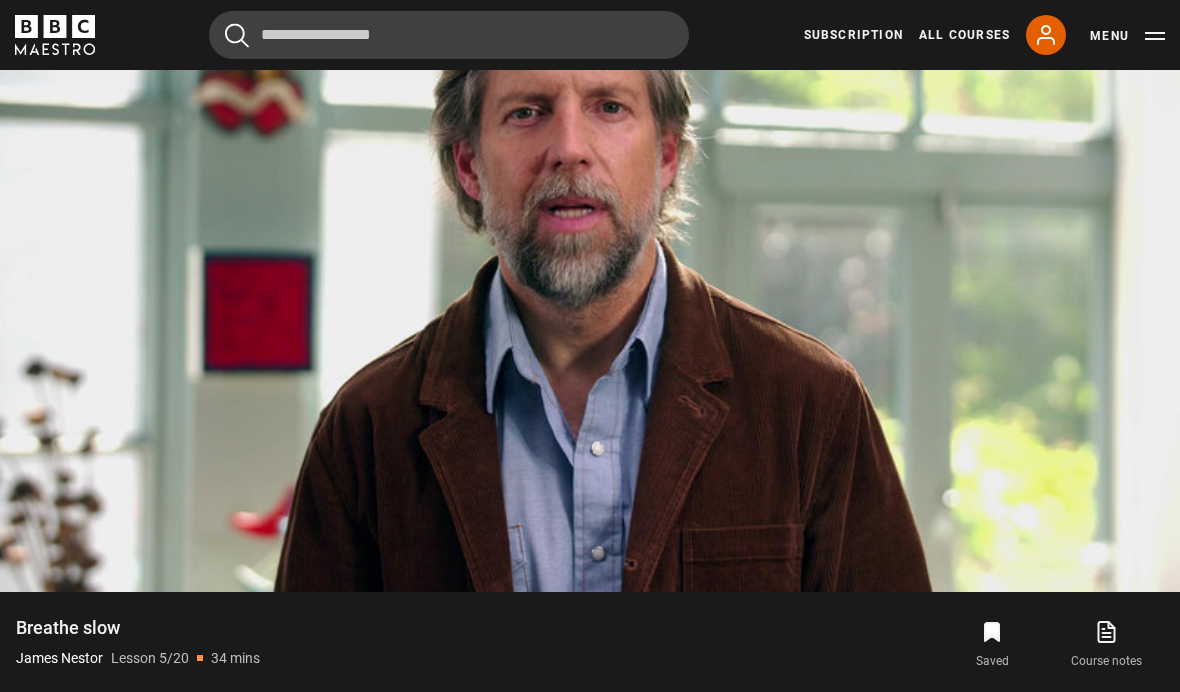 scroll, scrollTop: 965, scrollLeft: 0, axis: vertical 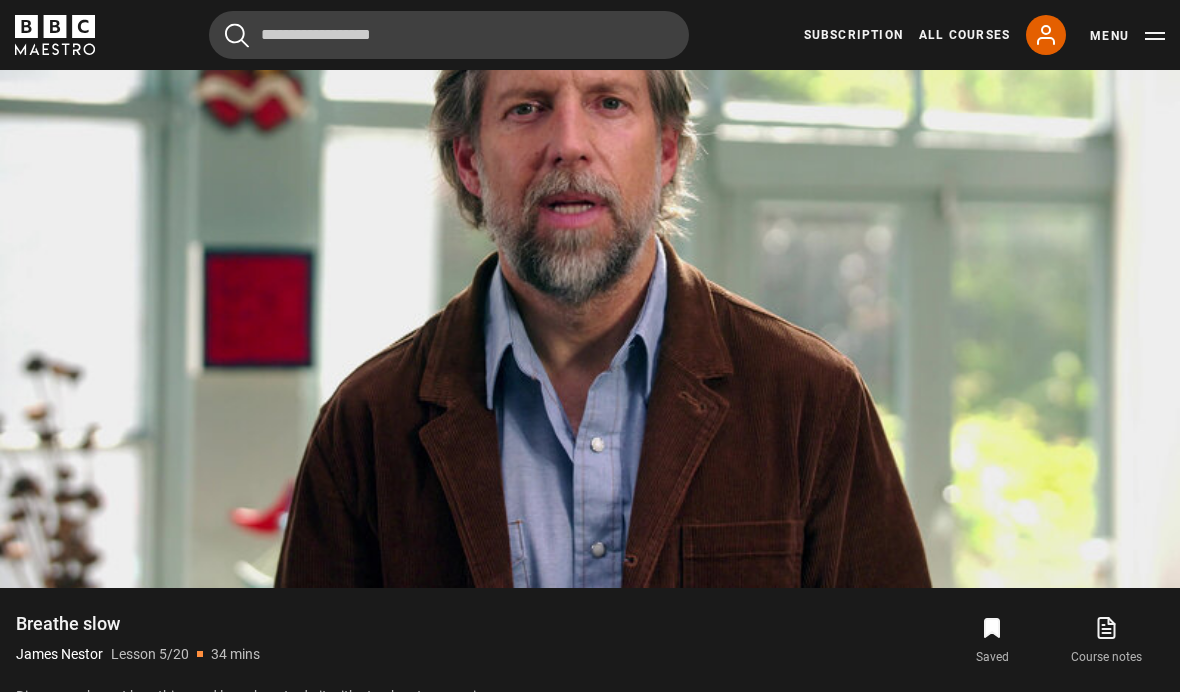 click on "Video Player is loading. Play Lesson Breathe slow 10s Skip Back 10 seconds Pause 10s Skip Forward 10 seconds Loaded :  7.70% Pause Mute Current Time  1:48 - Duration  33:33
James Nestor
Lesson 5
Breathe slow
1x Playback Rate 2x 1.5x 1x , selected 0.5x auto Quality 360p 720p 1080p 2160p Auto , selected Captions captions off , selected English  Captions This is a modal window.
Lesson Completed
Up next
Breathe less
Cancel
Do you want to save this lesson?
Saved
Rewatch" at bounding box center [590, 256] 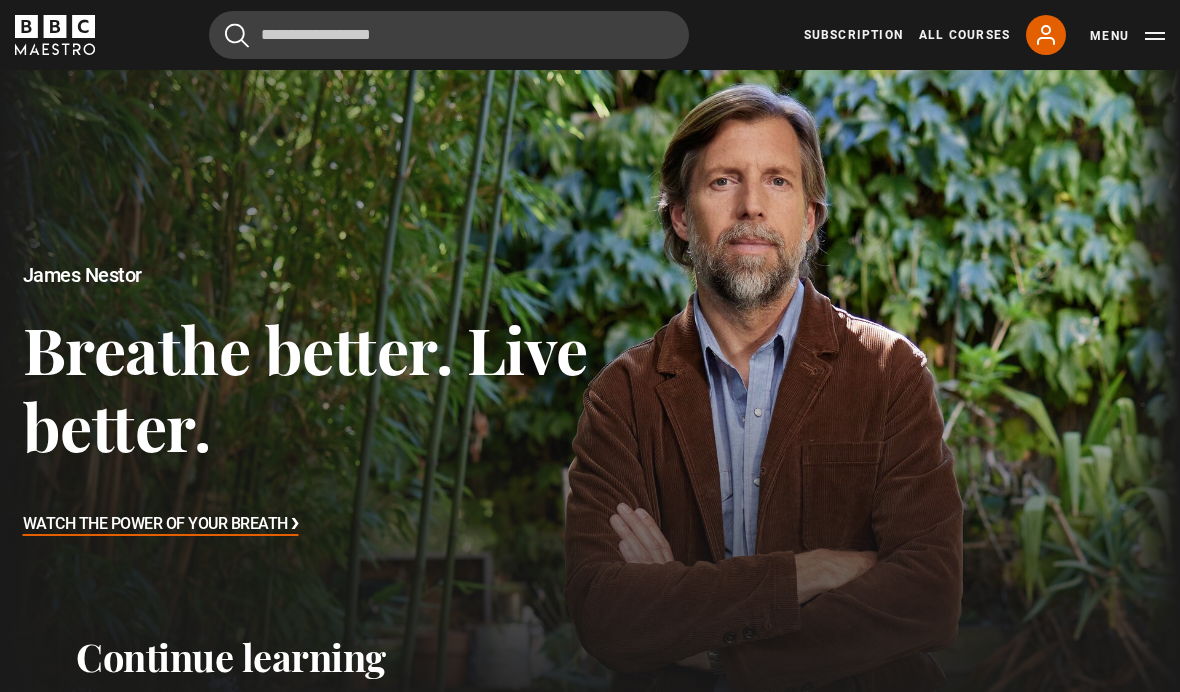 scroll, scrollTop: 0, scrollLeft: 0, axis: both 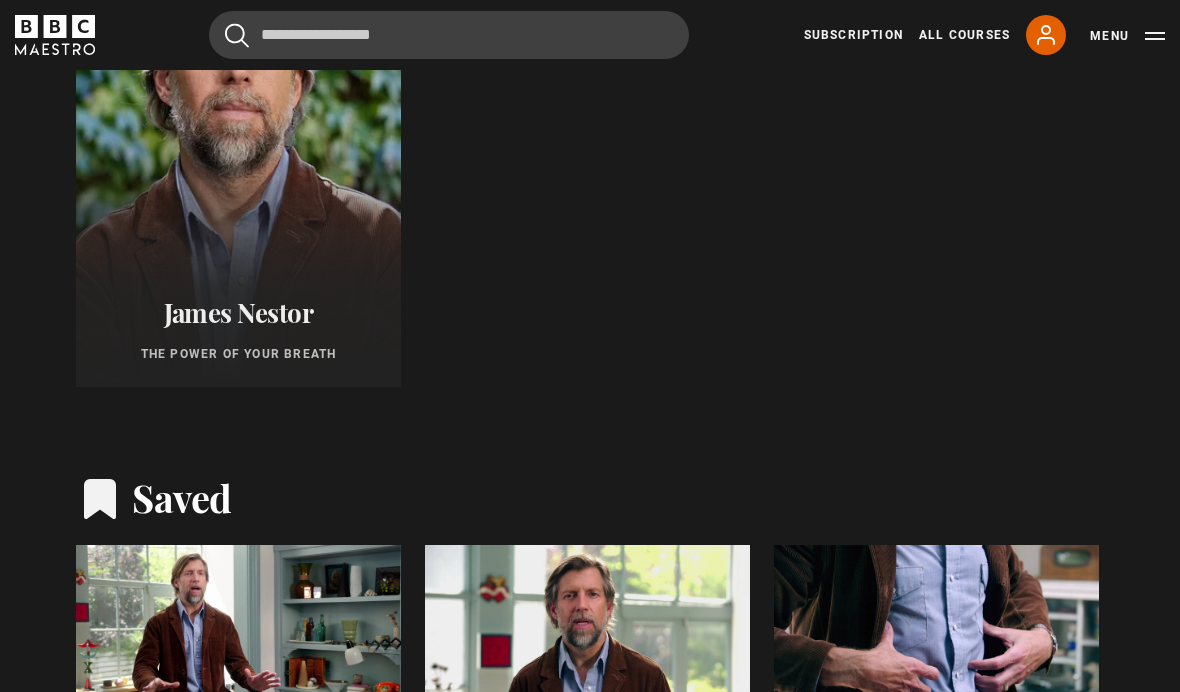 click at bounding box center [587, 637] 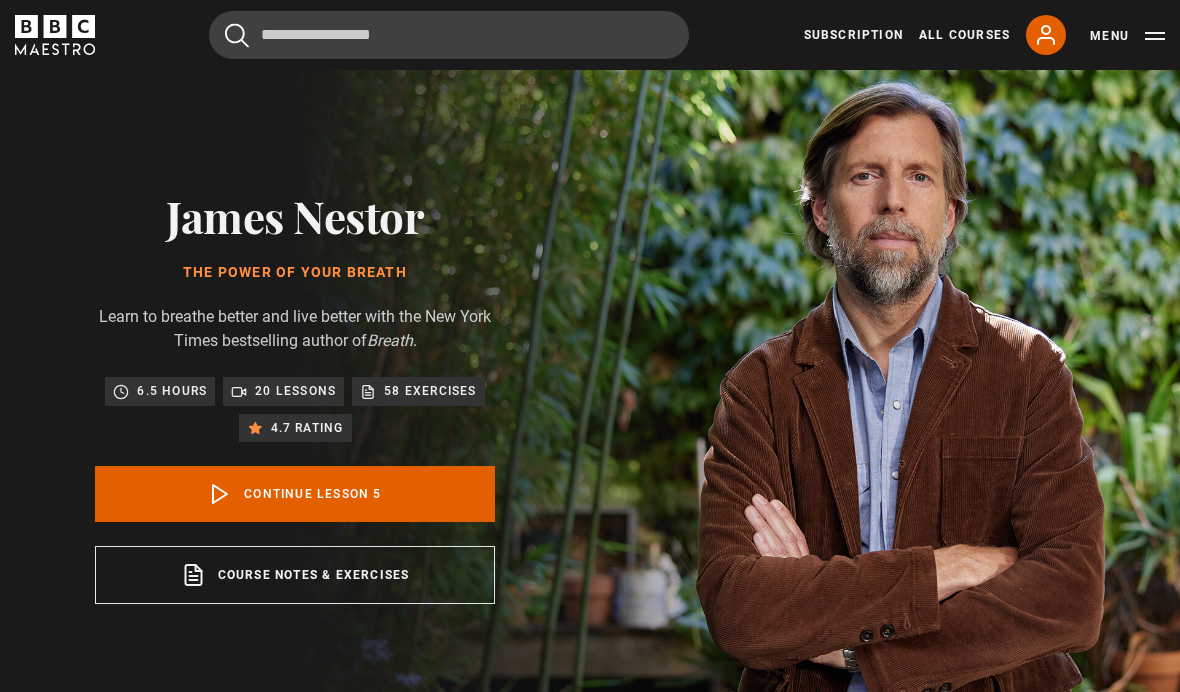 scroll, scrollTop: 784, scrollLeft: 0, axis: vertical 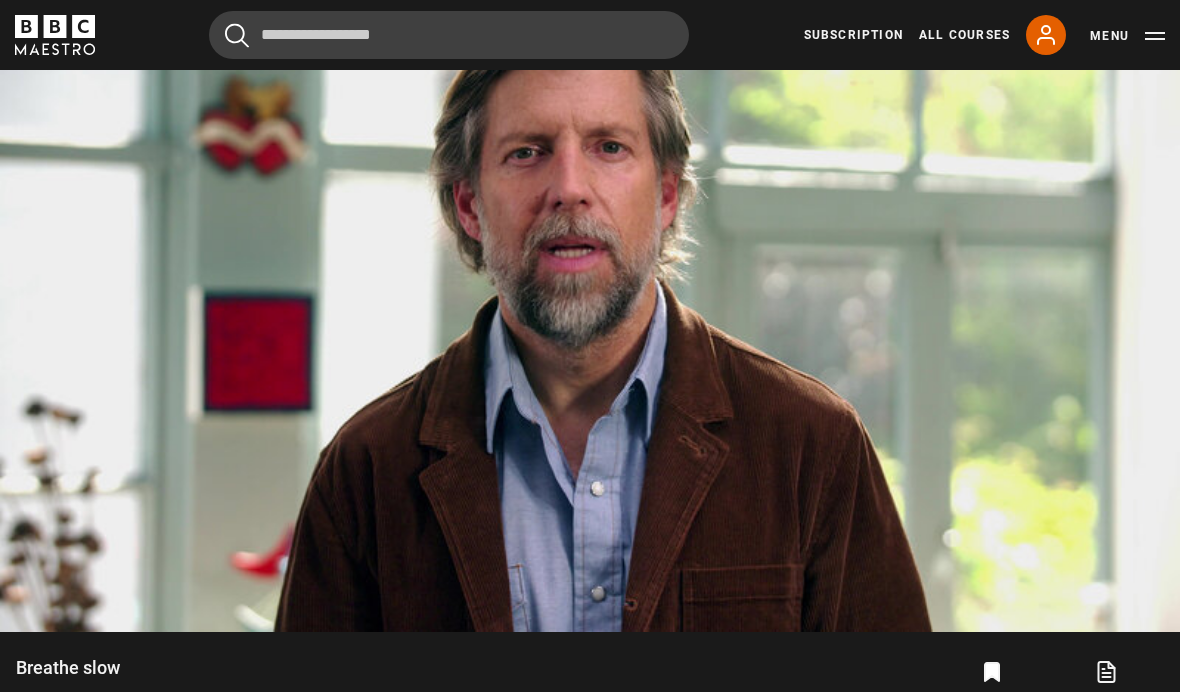 click on "Video Player is loading. Play Lesson Breathe slow 10s Skip Back 10 seconds Pause 10s Skip Forward 10 seconds Loaded :  25.09% Pause Mute Current Time  8:01 - Duration  33:33
James Nestor
Lesson 5
Breathe slow
1x Playback Rate 2x 1.5x 1x , selected 0.5x auto Quality 360p 720p 1080p 2160p Auto , selected Captions captions off , selected English  Captions This is a modal window.
Lesson Completed
Up next
Breathe less
Cancel
Do you want to save this lesson?
Saved
Rewatch" at bounding box center [590, 300] 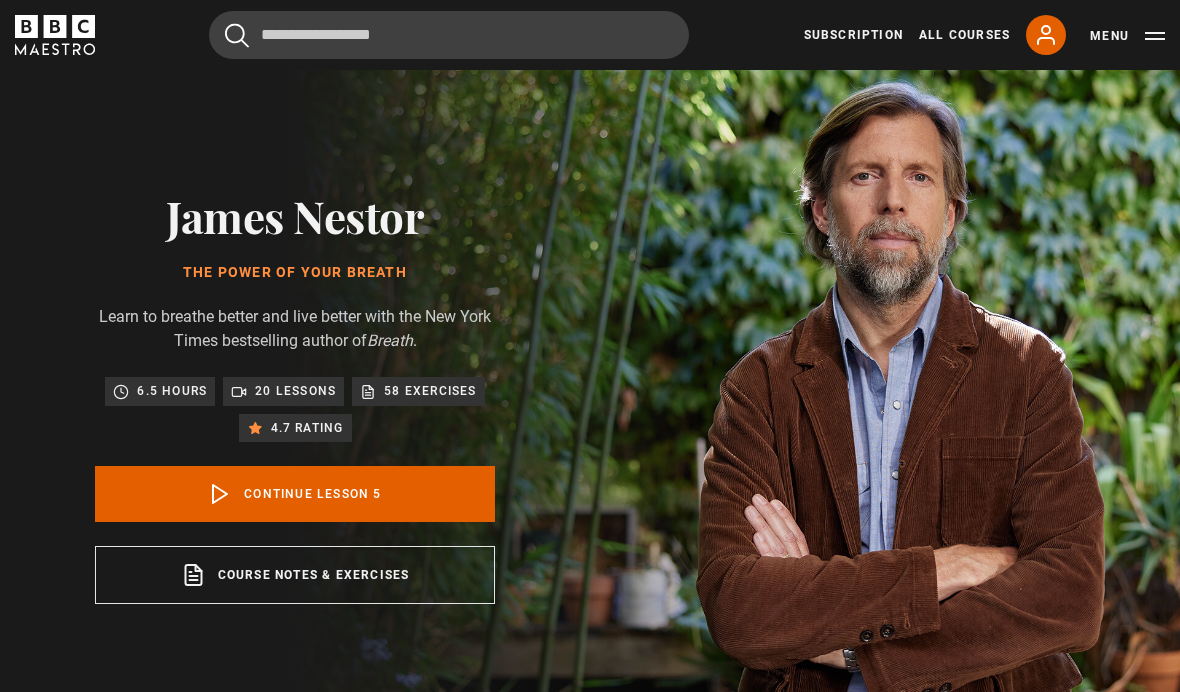 scroll, scrollTop: 784, scrollLeft: 0, axis: vertical 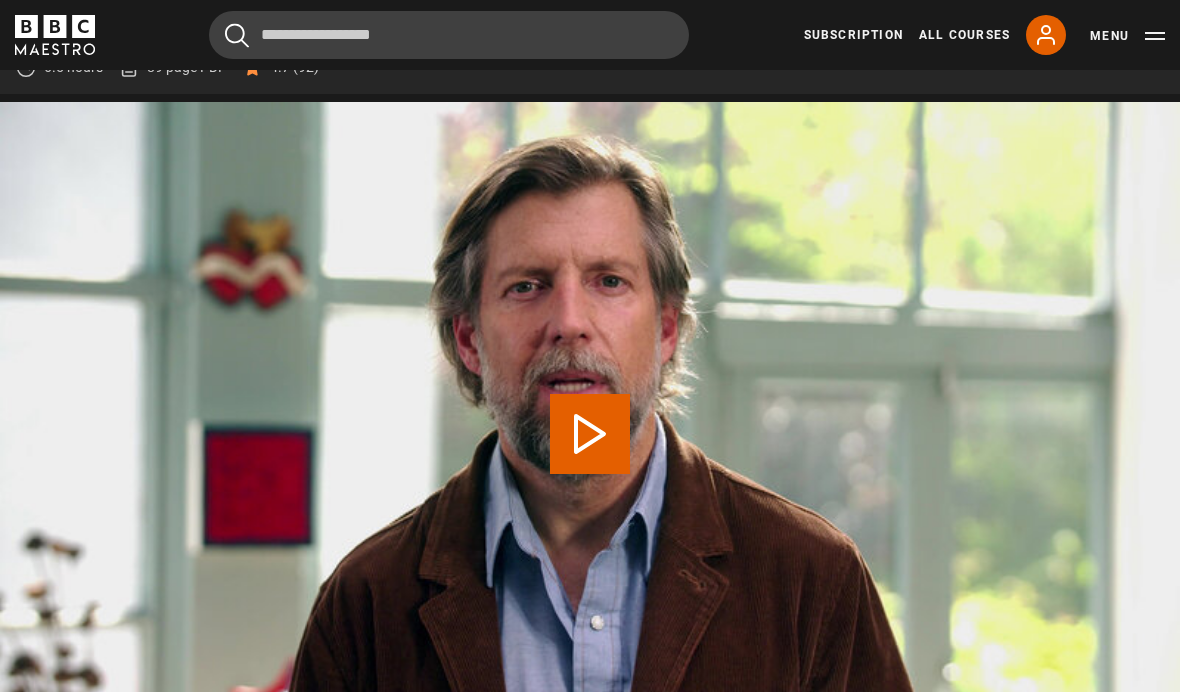 click on "Play Lesson Breathe slow" at bounding box center [590, 434] 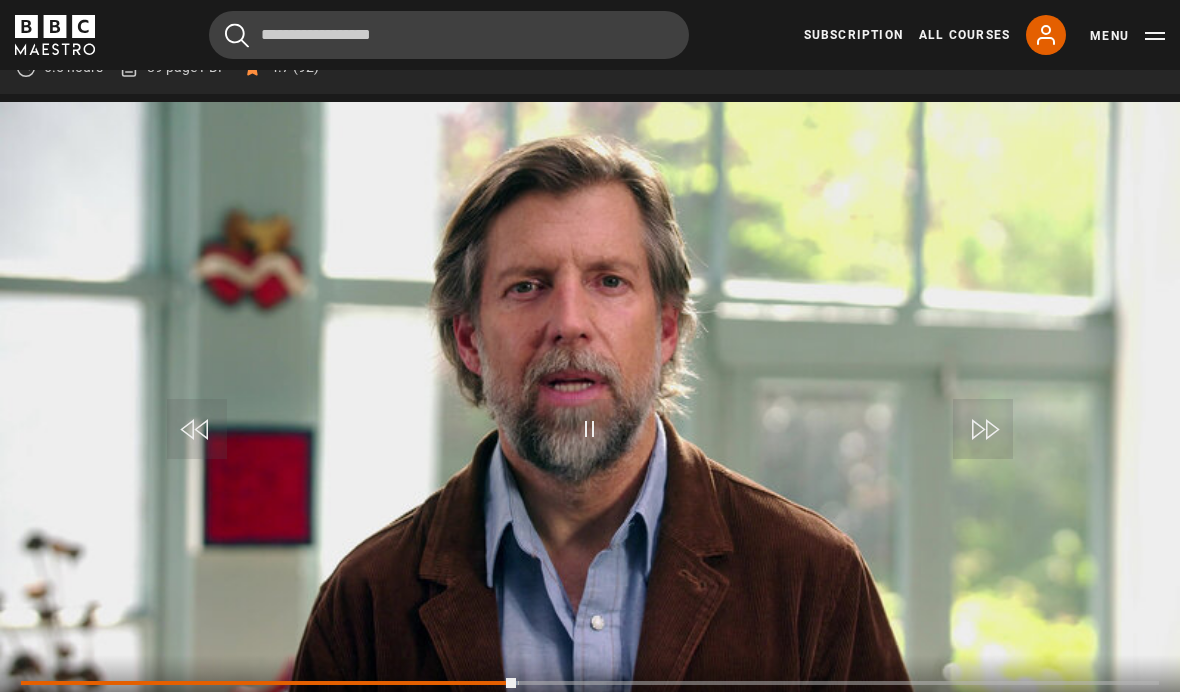 scroll, scrollTop: 921, scrollLeft: 0, axis: vertical 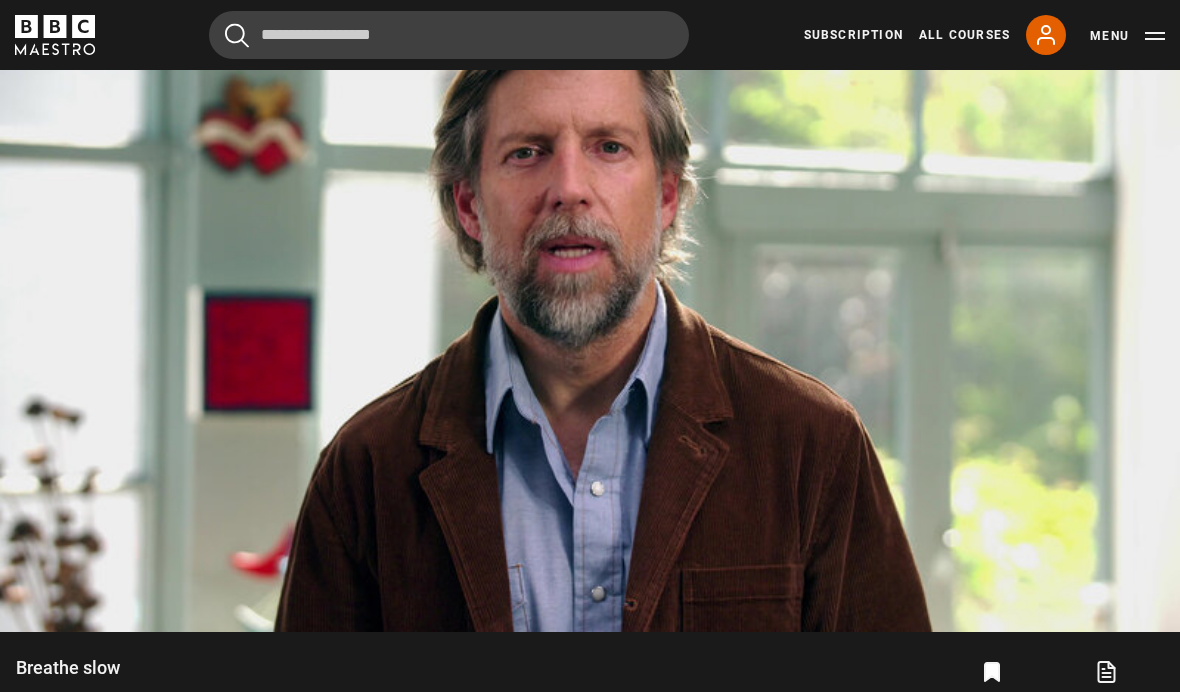 click on "Pause" at bounding box center (590, 295) 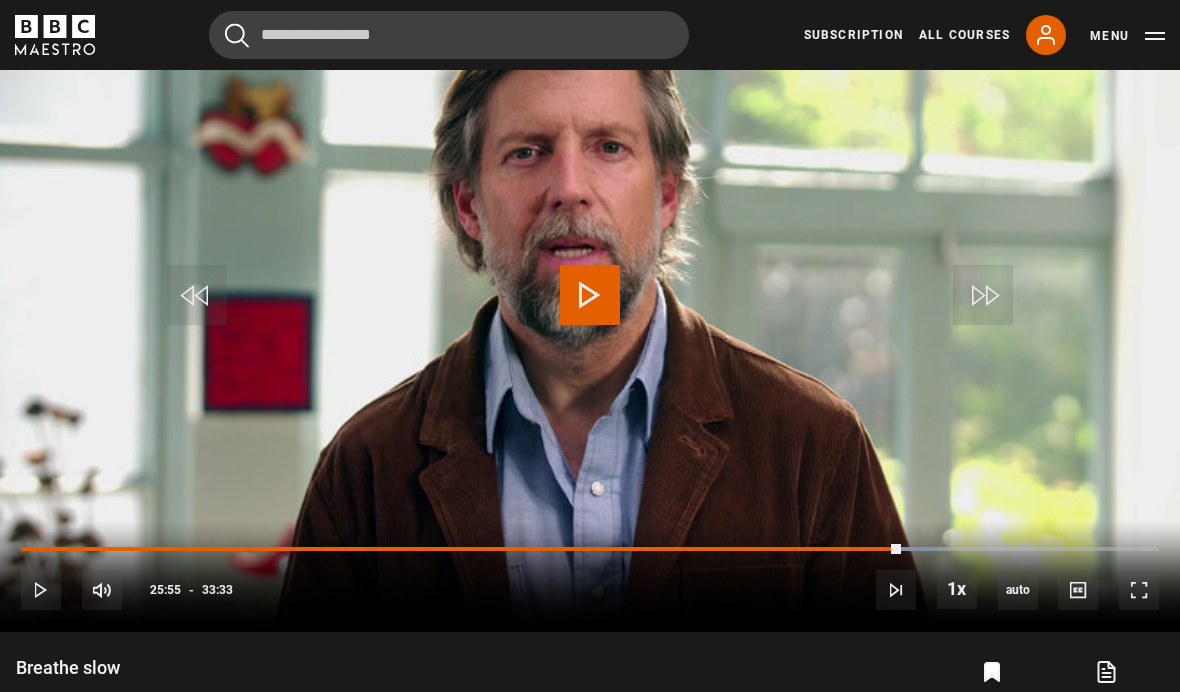click on "Cancel
Courses
Previous courses
Next courses
Agatha Christie Writing 12  Related Lessons New Ago Perrone Mastering Mixology 22  Related Lessons New Isabel Allende Magical Storytelling 22  Related Lessons New Evy Poumpouras The Art of Influence 24  Related Lessons New Trinny Woodall Thriving in Business 24  Related Lessons Beata Heuman Interior Design 20  Related Lessons New Eric Vetro Sing Like the Stars 31  Related Lessons Stephanie Romiszewski  Sleep Better 21  Related Lessons Jo Malone CBE Think Like an Entrepreneur 19  Related Lessons New 21" at bounding box center (590, 35) 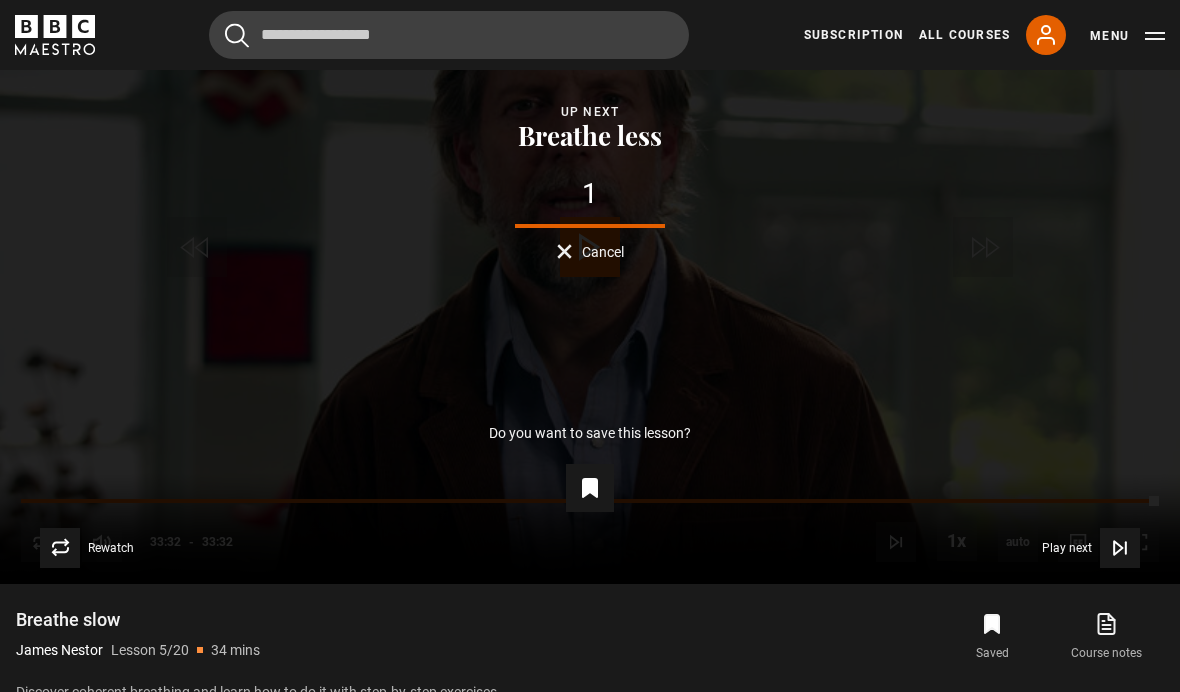 scroll, scrollTop: 976, scrollLeft: 0, axis: vertical 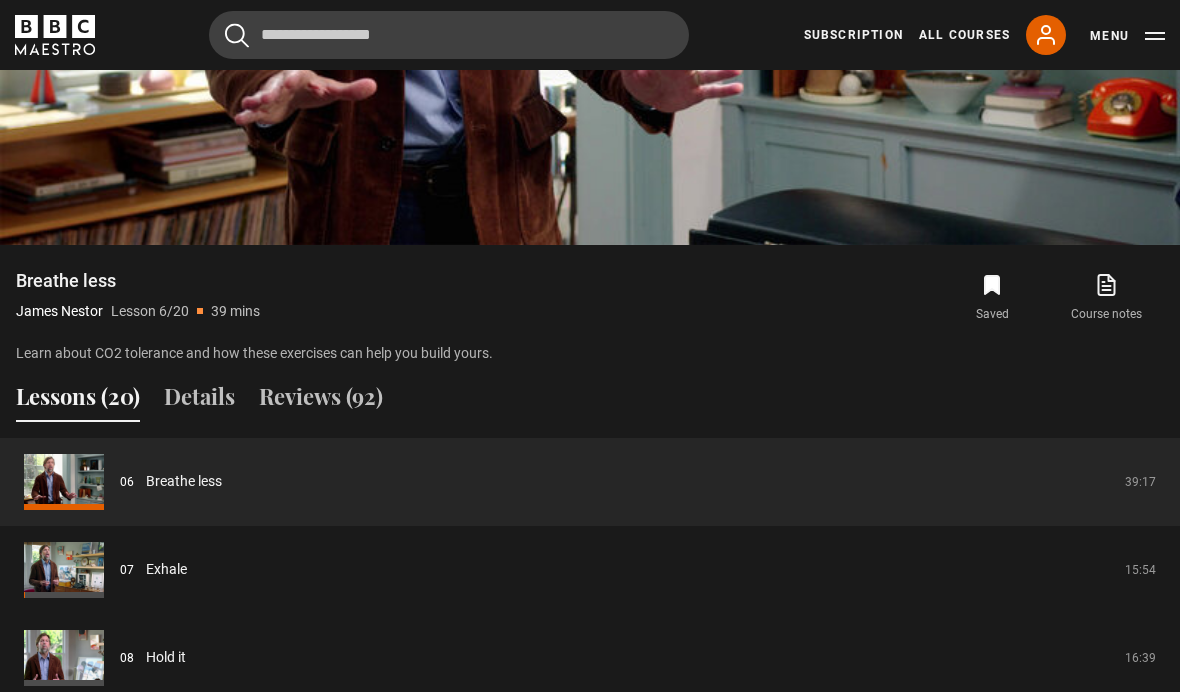 click on "Exhale" at bounding box center (166, 569) 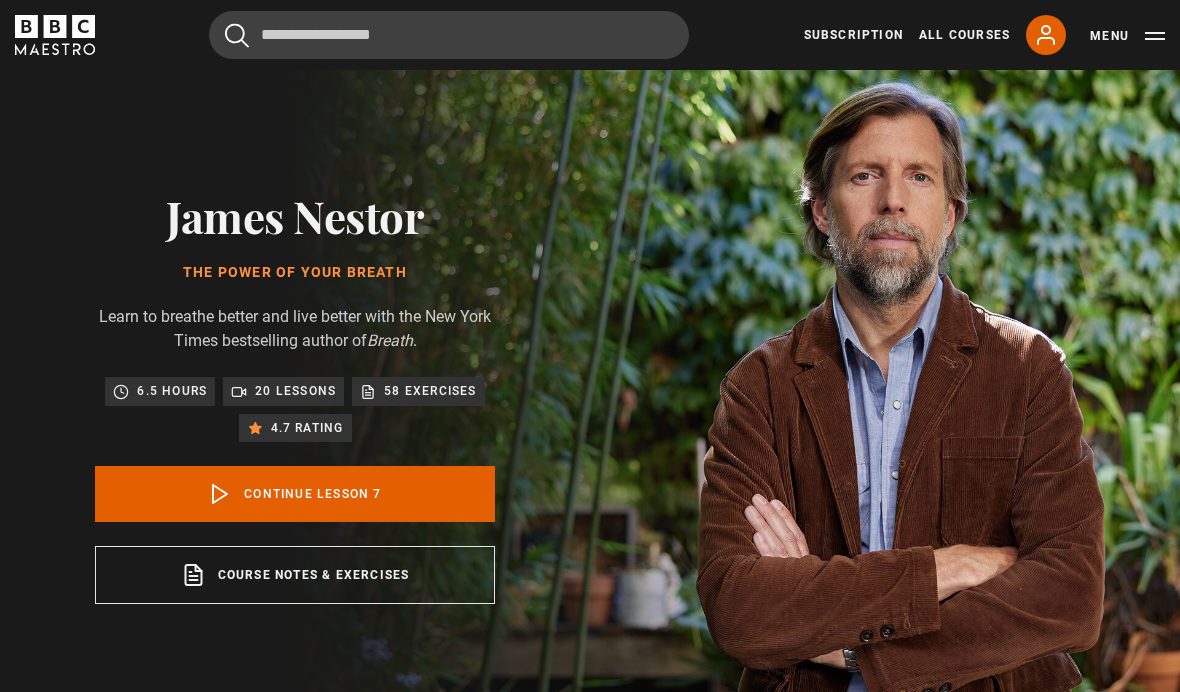 scroll, scrollTop: 784, scrollLeft: 0, axis: vertical 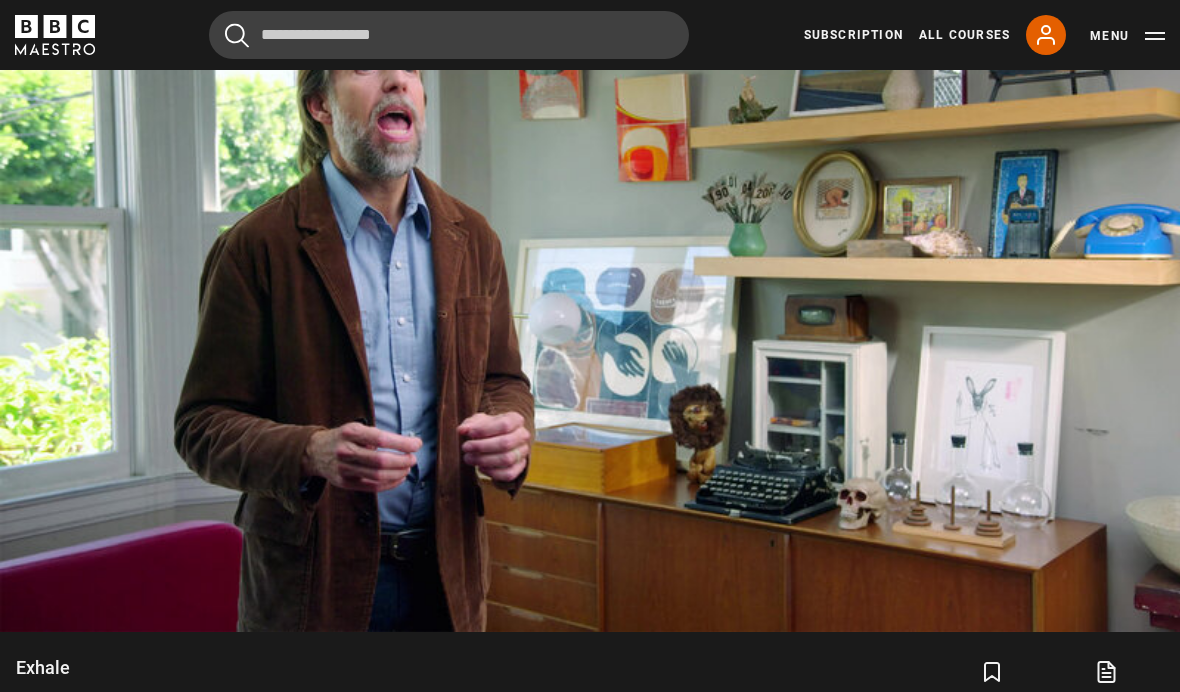 click on "Video Player is loading. Play Lesson Exhale  10s Skip Back 10 seconds Pause 10s Skip Forward 10 seconds Loaded :  5.24% Pause Mute Current Time  0:09 - Duration  15:55
James Nestor
Lesson 7
Exhale
1x Playback Rate 2x 1.5x 1x , selected 0.5x auto Quality 360p 720p 1080p 2160p Auto , selected Captions captions off , selected English  Captions This is a modal window.
Lesson Completed
Up next
Hold it
Cancel
Do you want to save this lesson?
Save lesson" at bounding box center [590, 300] 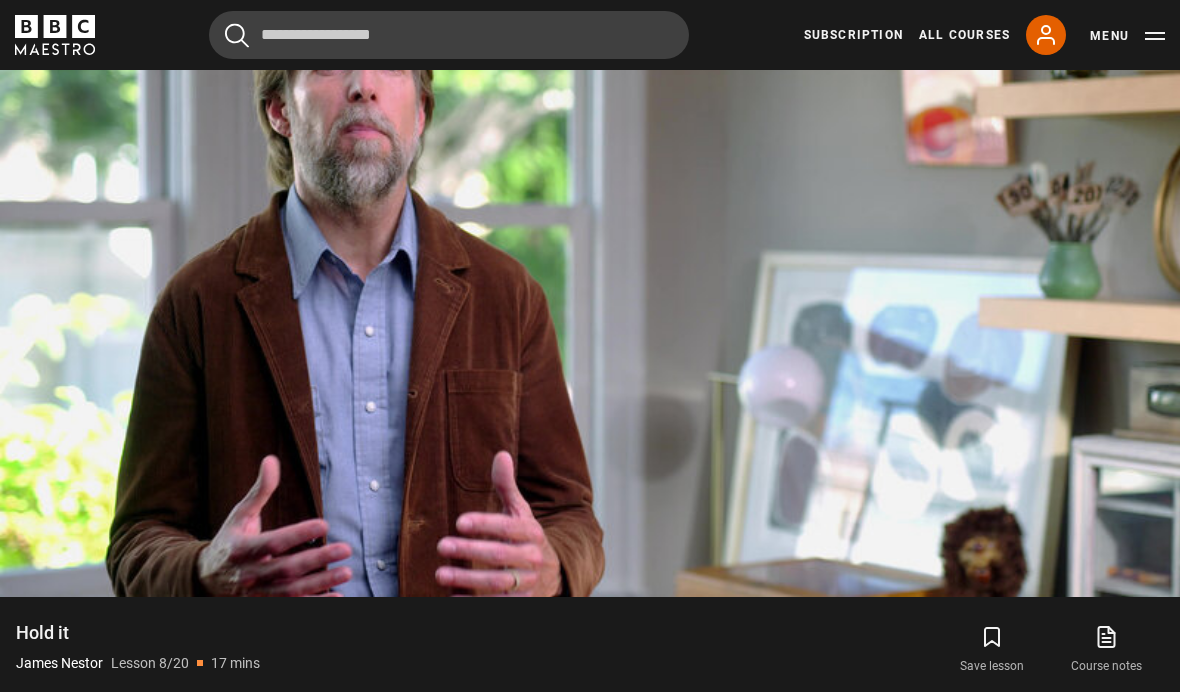 scroll, scrollTop: 919, scrollLeft: 0, axis: vertical 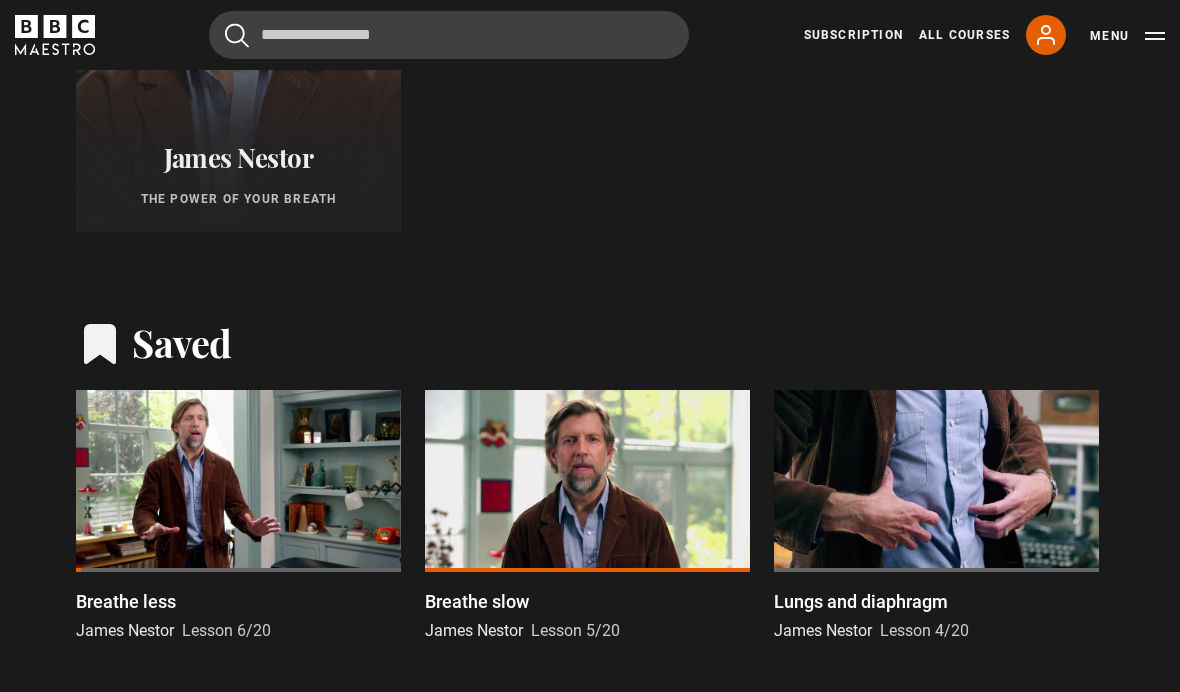 click at bounding box center [238, 482] 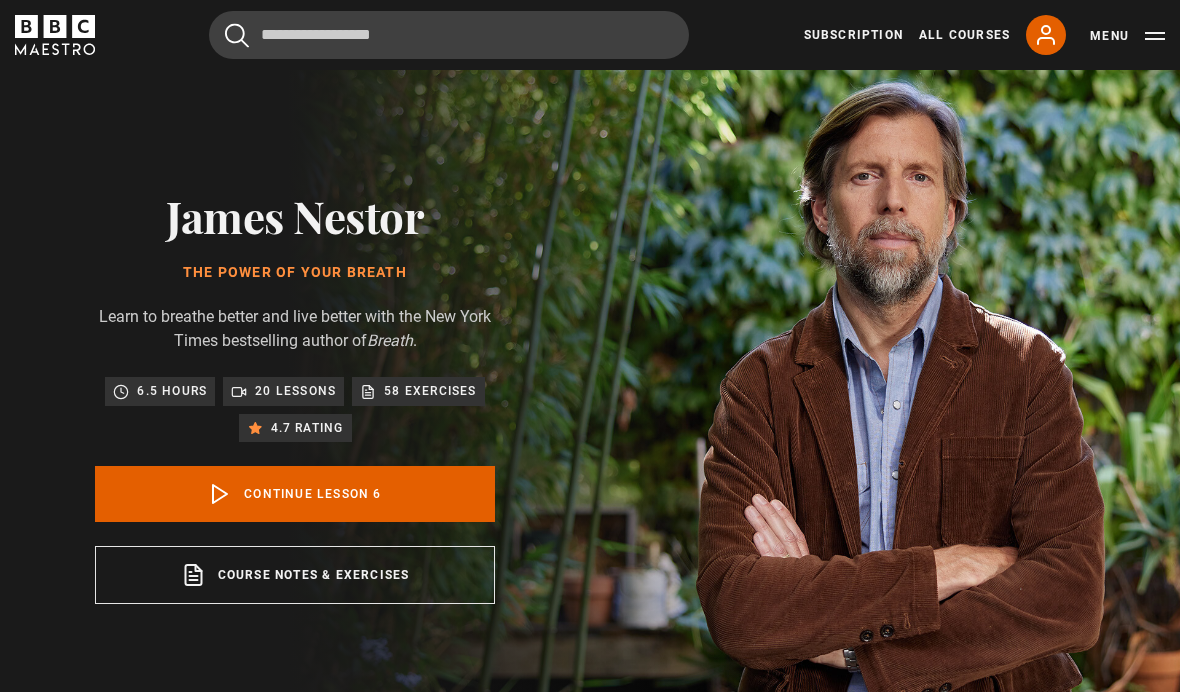 scroll, scrollTop: 784, scrollLeft: 0, axis: vertical 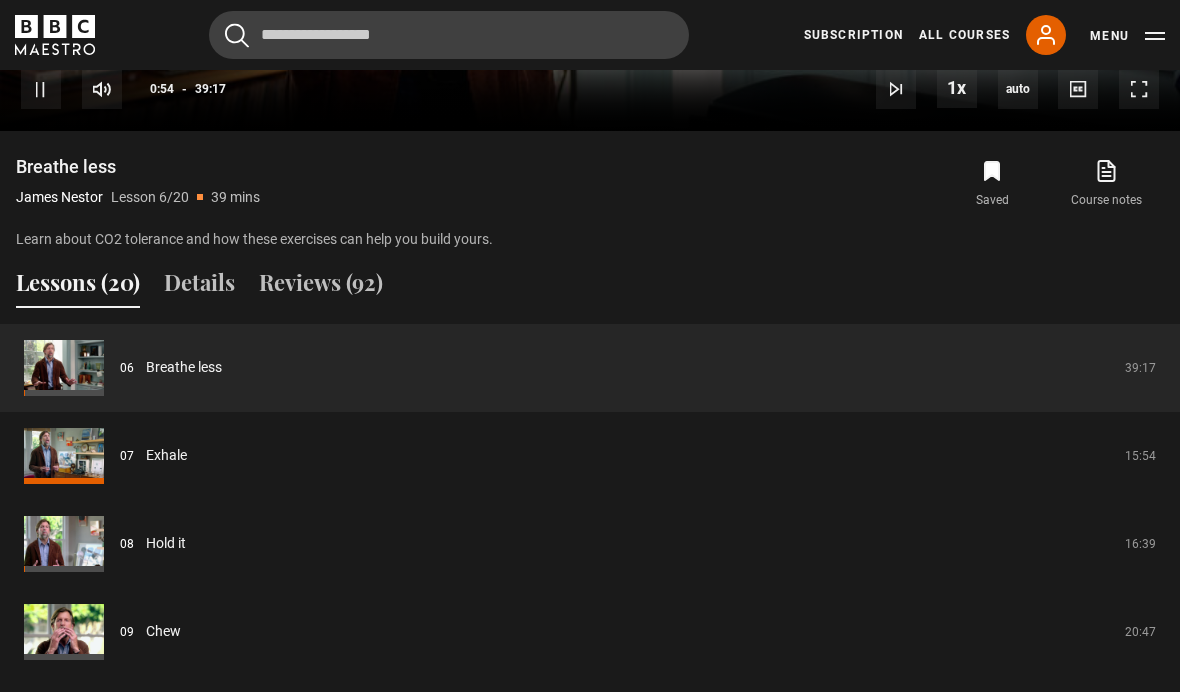 click on "Exhale" at bounding box center (166, 455) 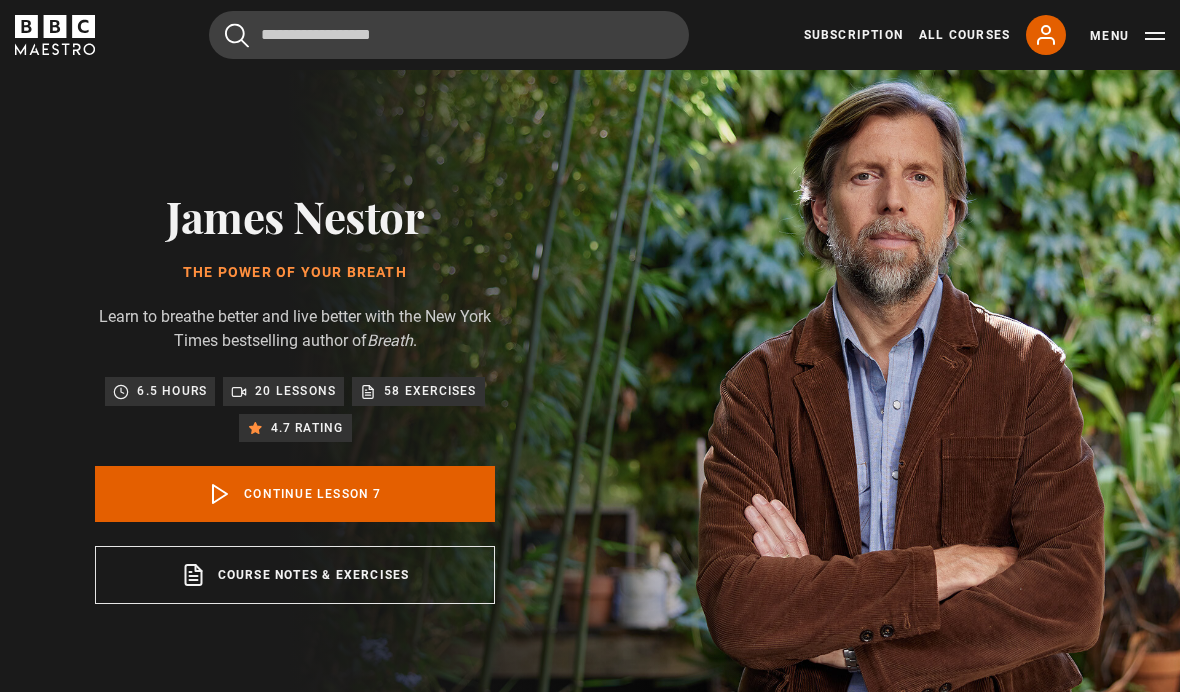 scroll, scrollTop: 784, scrollLeft: 0, axis: vertical 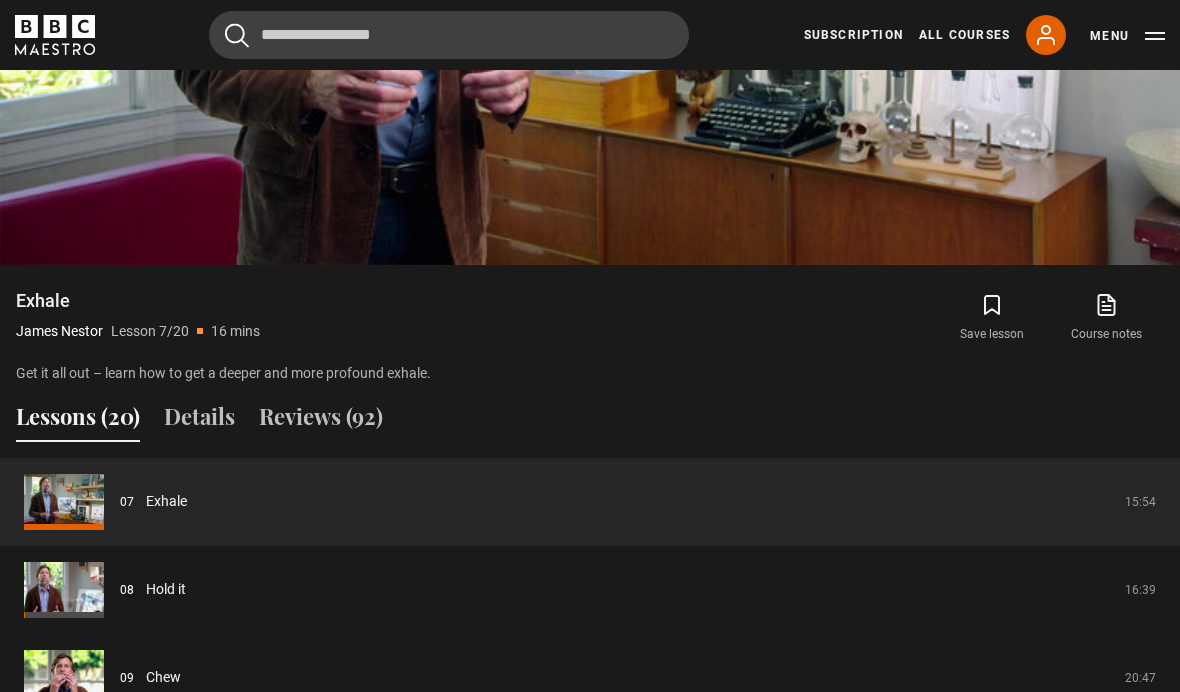 click on "Save lesson" at bounding box center (992, 318) 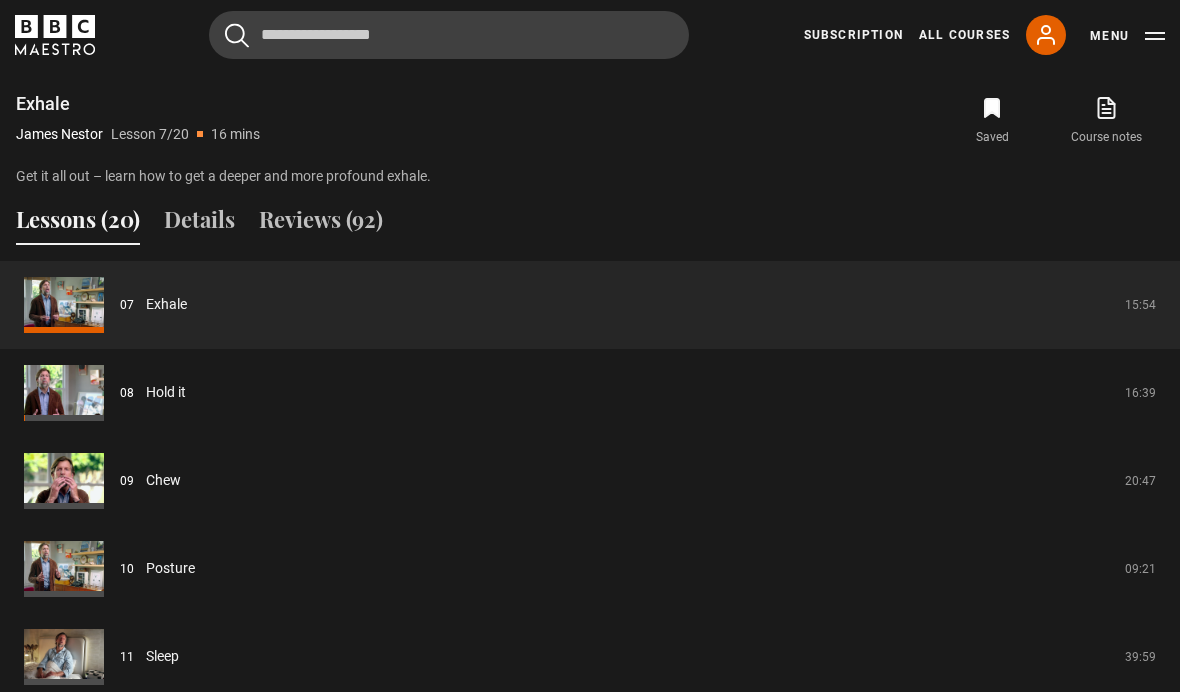 scroll, scrollTop: 1475, scrollLeft: 0, axis: vertical 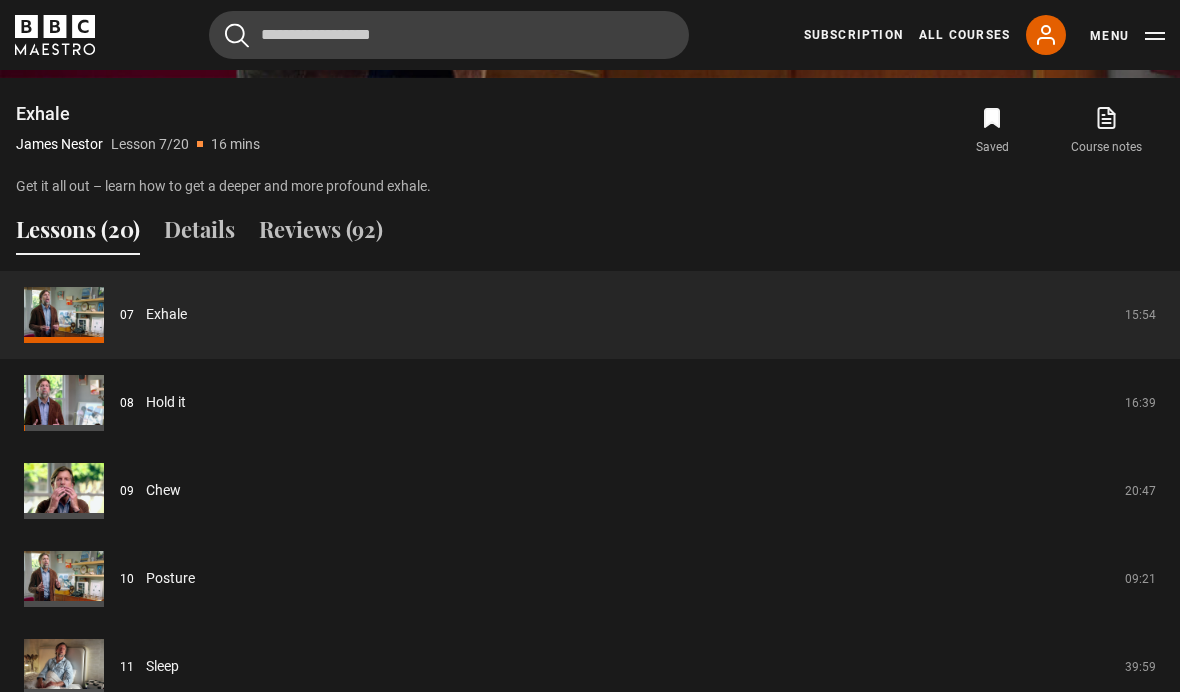 click on "Hold it" at bounding box center [166, 402] 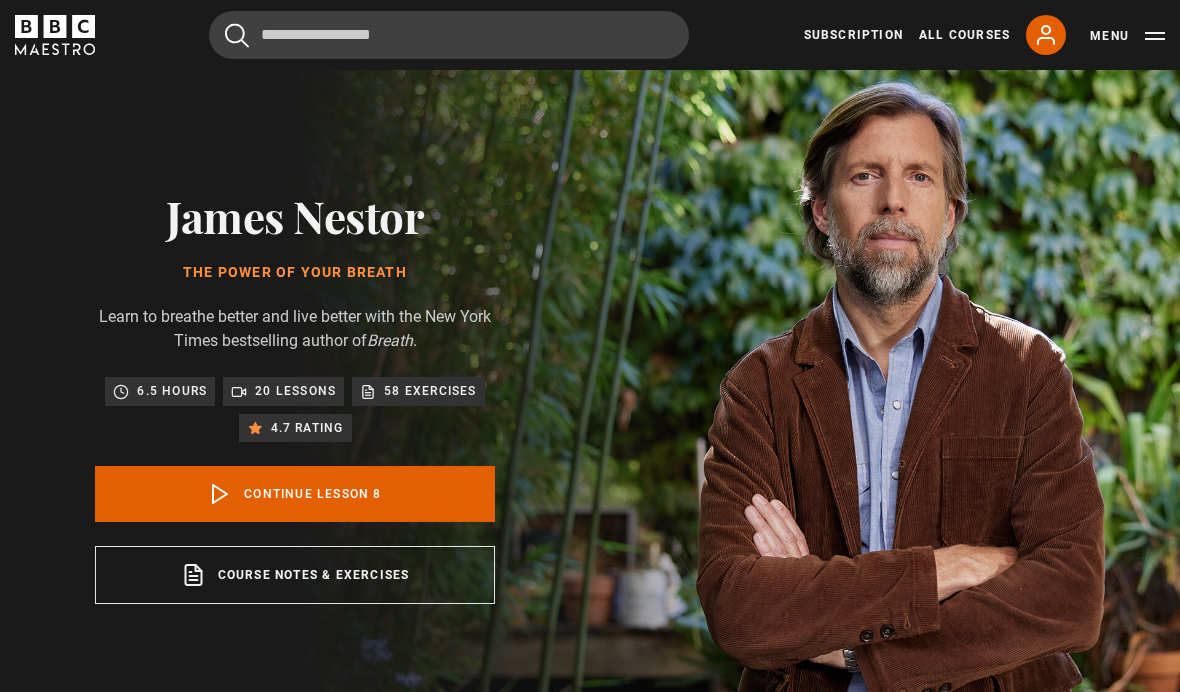 scroll, scrollTop: 784, scrollLeft: 0, axis: vertical 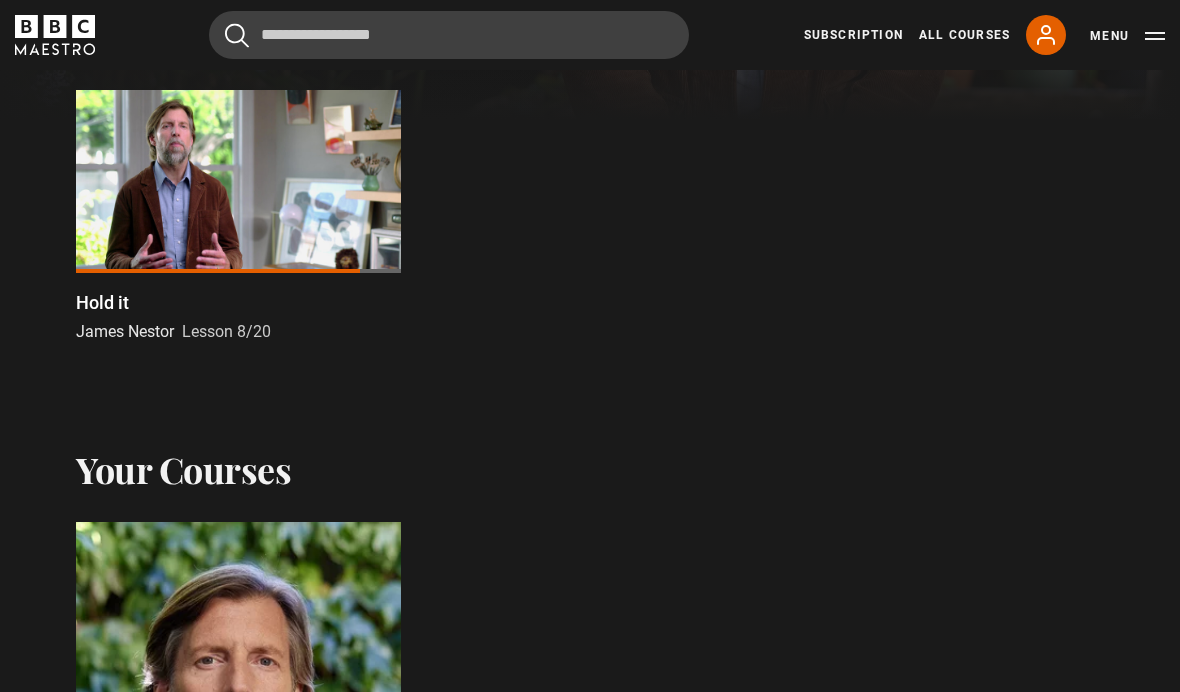 click at bounding box center (238, 181) 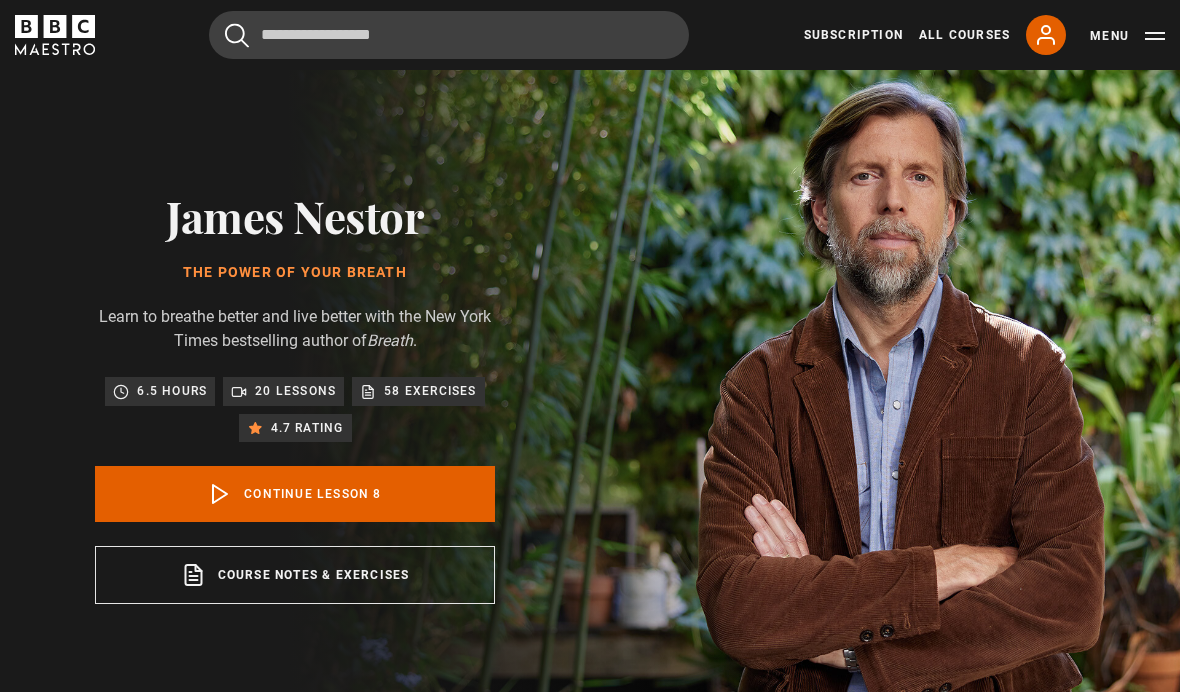 scroll, scrollTop: 784, scrollLeft: 0, axis: vertical 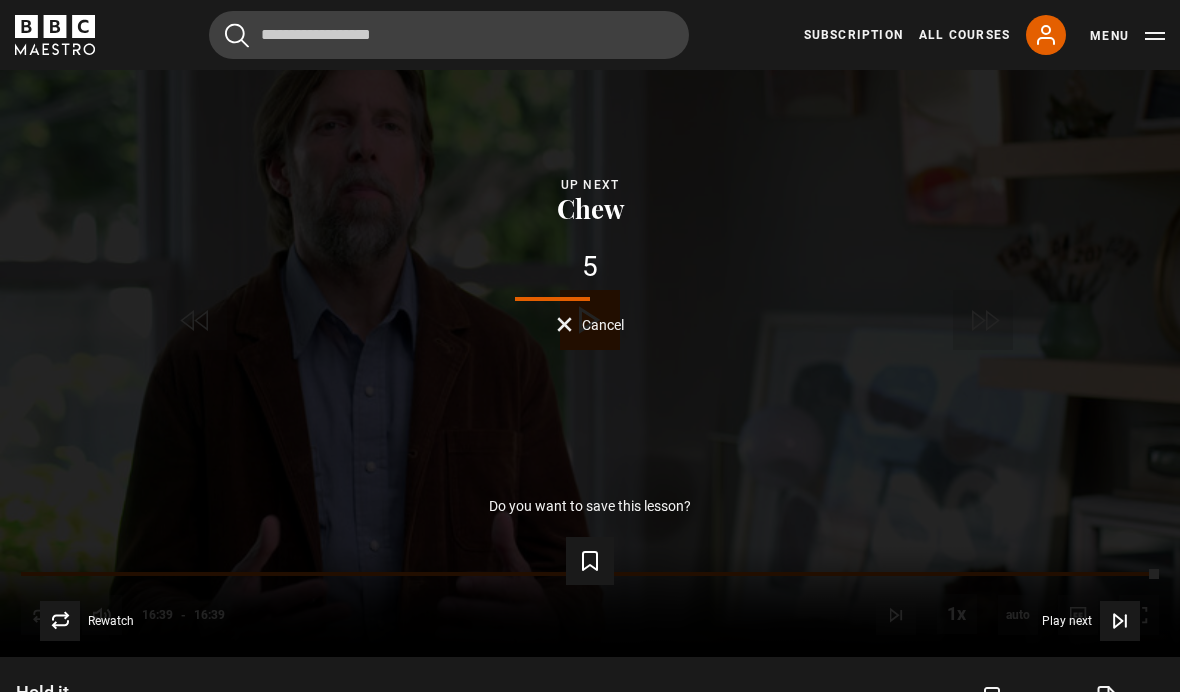 click 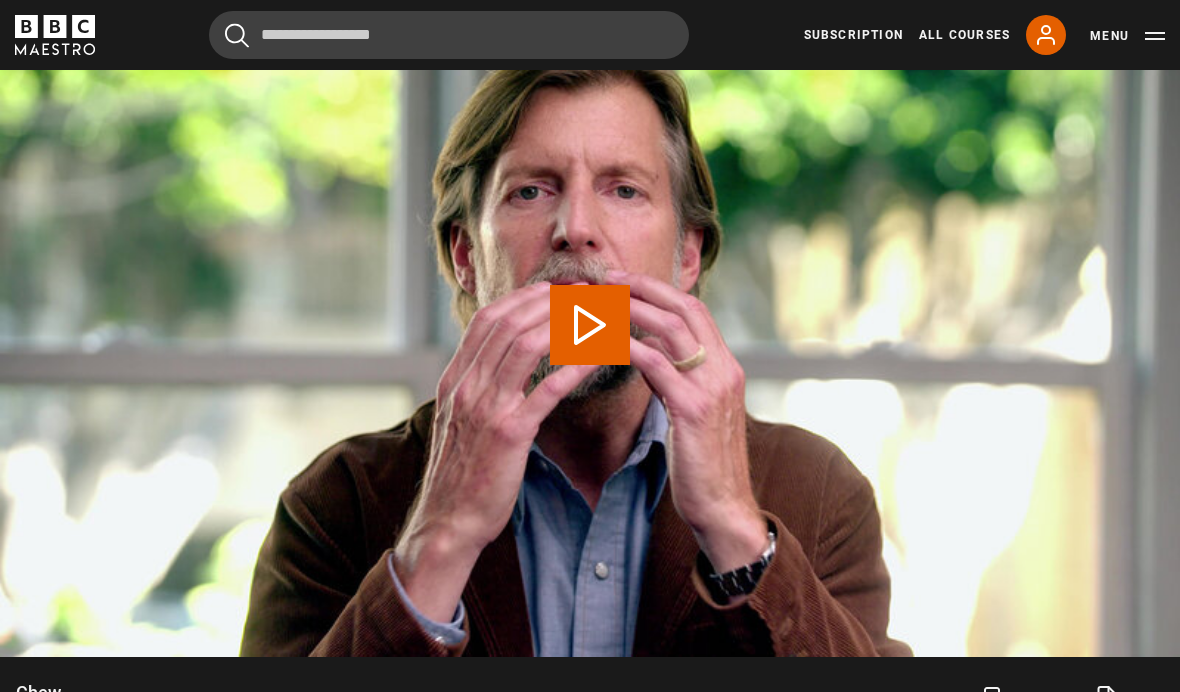 scroll, scrollTop: 784, scrollLeft: 0, axis: vertical 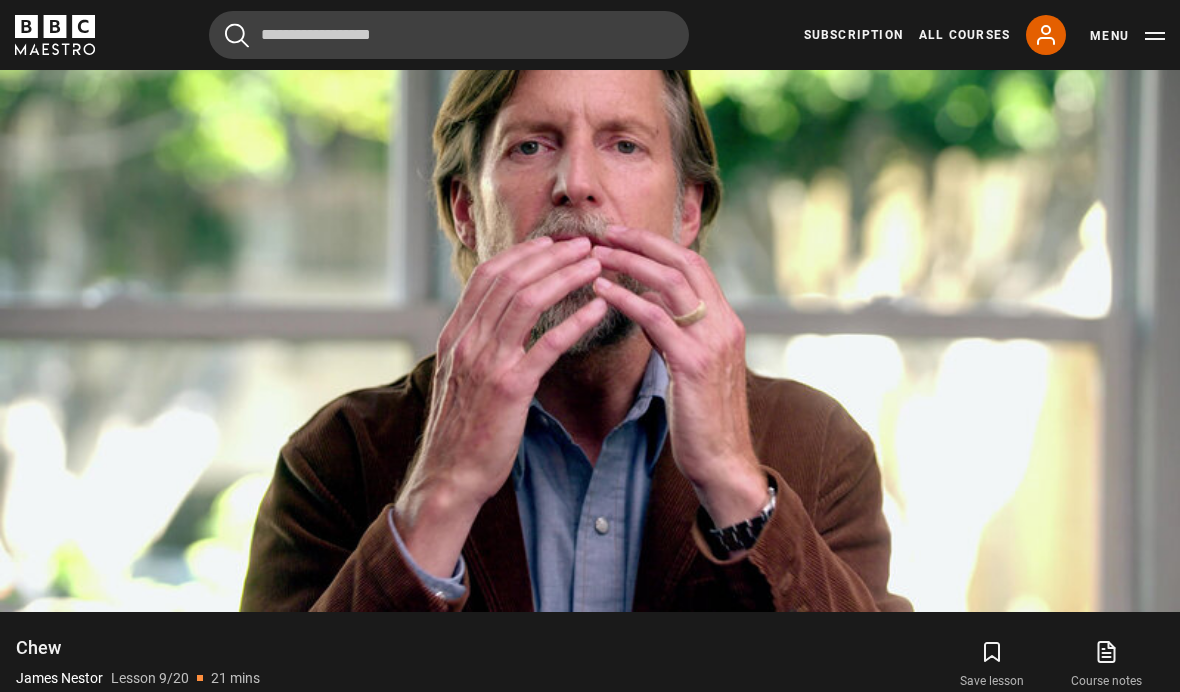click on "Video Player is loading. Play Lesson Chew  10s Skip Back 10 seconds Pause 10s Skip Forward 10 seconds Loaded :  64.50% Pause Mute Current Time  12:24 - Duration  20:48
[FIRST] [LAST]
Lesson 9
Chew
1x Playback Rate 2x 1.5x 1x , selected 0.5x auto Quality 360p 720p 1080p 2160p Auto , selected Captions captions off , selected English  Captions This is a modal window.
Lesson Completed
Up next
Posture
Cancel
Do you want to save this lesson?
Save lesson" at bounding box center (590, 280) 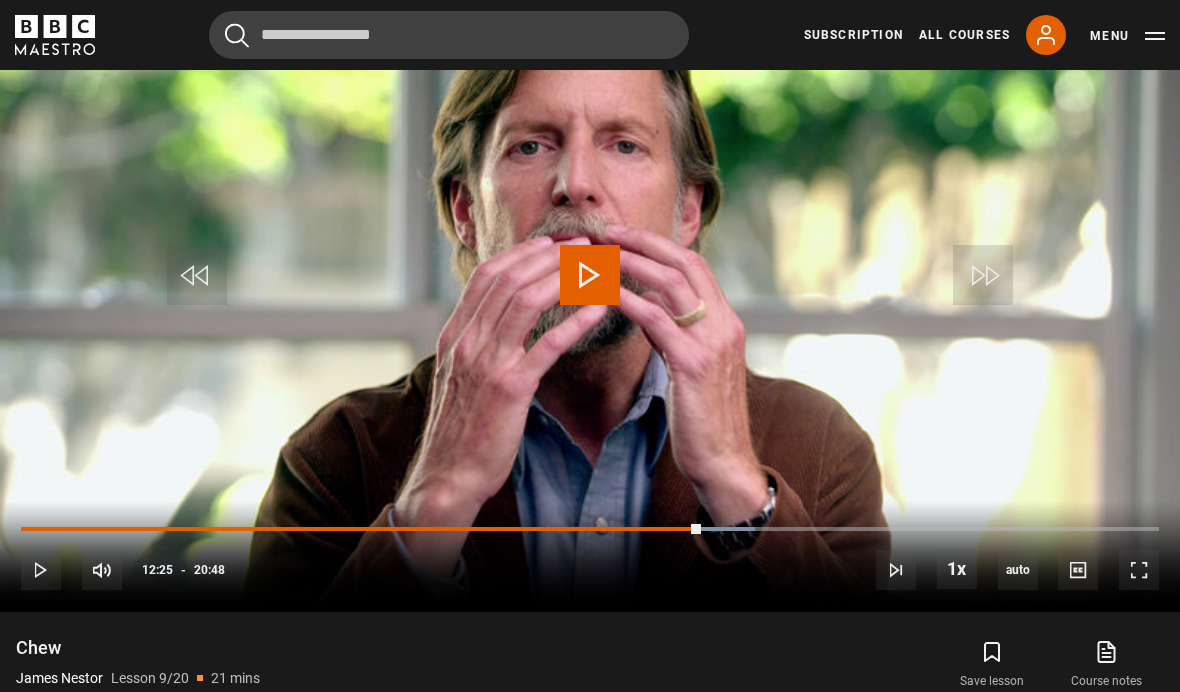 click on "Video Player is loading. Play Lesson Chew  10s Skip Back 10 seconds Play 10s Skip Forward 10 seconds Loaded :  64.50% Play Mute Current Time  12:25 - Duration  20:48
[FIRST] [LAST]
Lesson 9
Chew
1x Playback Rate 2x 1.5x 1x , selected 0.5x auto Quality 360p 720p 1080p 2160p Auto , selected Captions captions off , selected English  Captions This is a modal window.
Lesson Completed
Up next
Posture
Cancel
Do you want to save this lesson?
Save lesson
Rewatch" at bounding box center [590, 280] 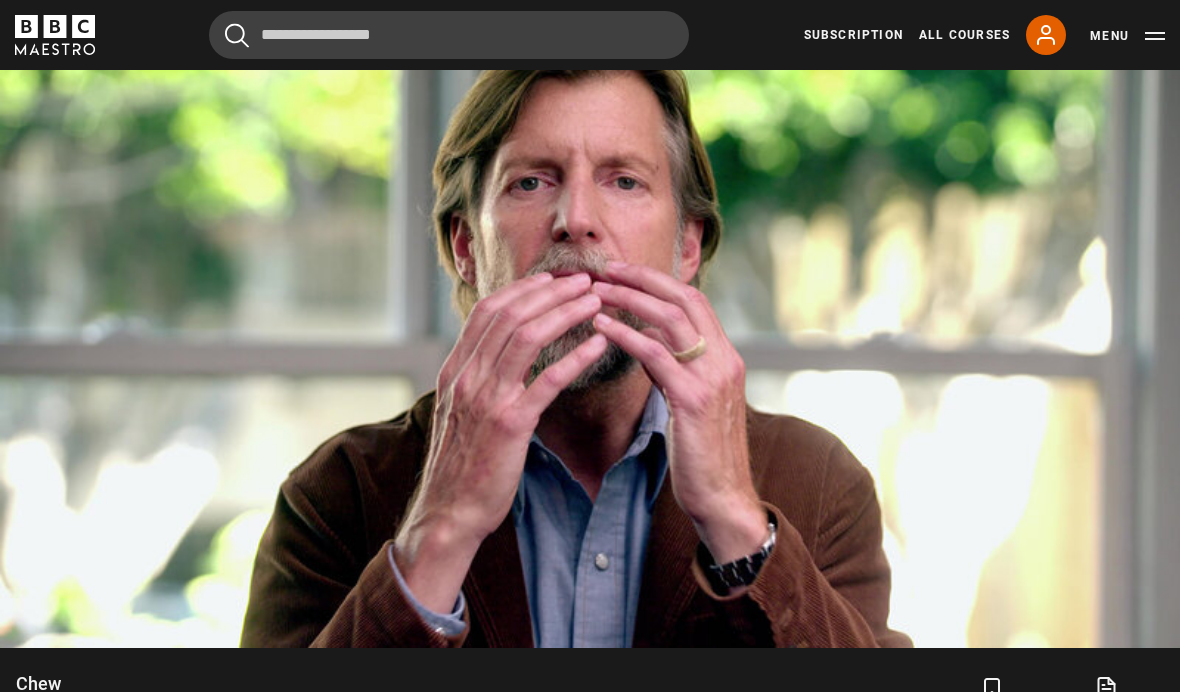 scroll, scrollTop: 901, scrollLeft: 0, axis: vertical 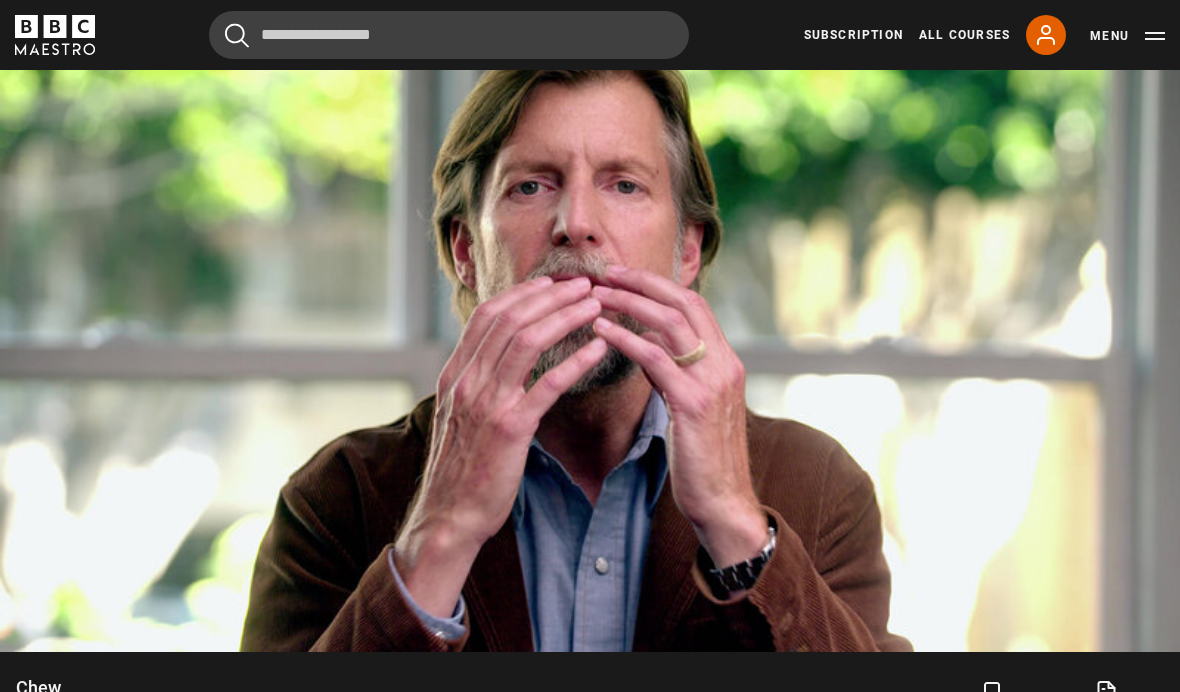 click on "Video Player is loading. Play Lesson Chew  10s Skip Back 10 seconds Pause 10s Skip Forward 10 seconds Loaded :  72.92% Pause Mute Current Time  14:10 - Duration  20:48
[FIRST] [LAST]
Lesson 9
Chew
1x Playback Rate 2x 1.5x 1x , selected 0.5x auto Quality 360p 720p 1080p 2160p Auto , selected Captions captions off , selected English  Captions This is a modal window.
Lesson Completed
Up next
Posture
Cancel
Do you want to save this lesson?
Save lesson" at bounding box center [590, 320] 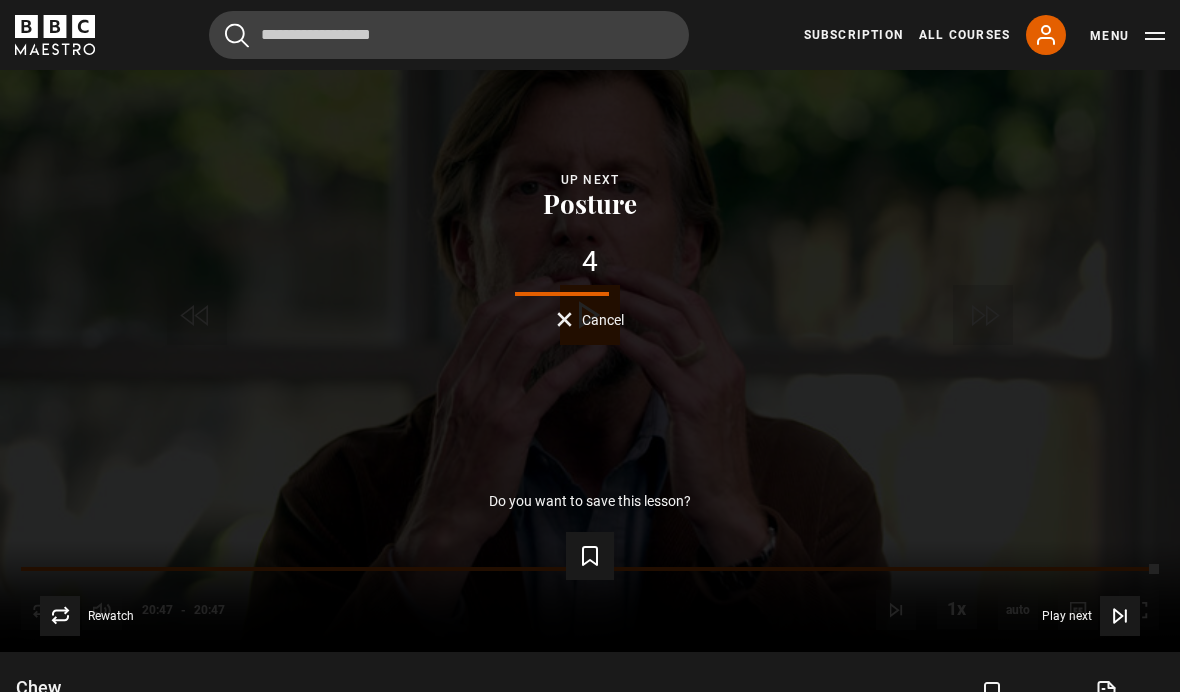 click 